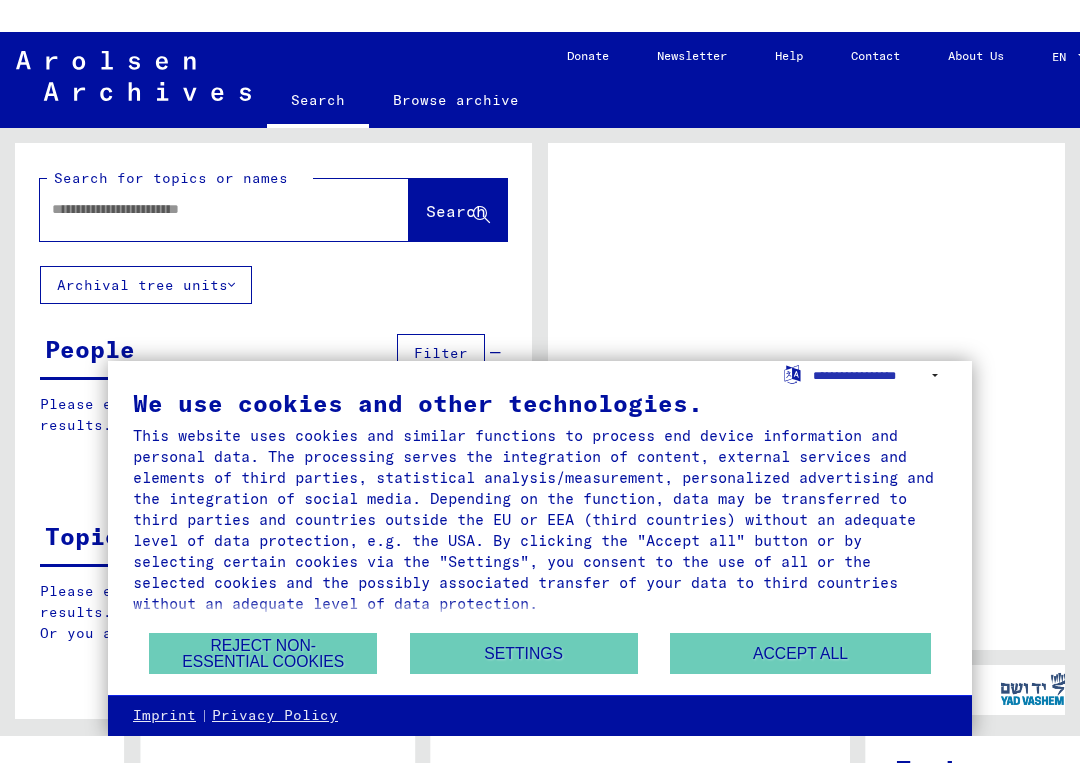 scroll, scrollTop: 0, scrollLeft: 0, axis: both 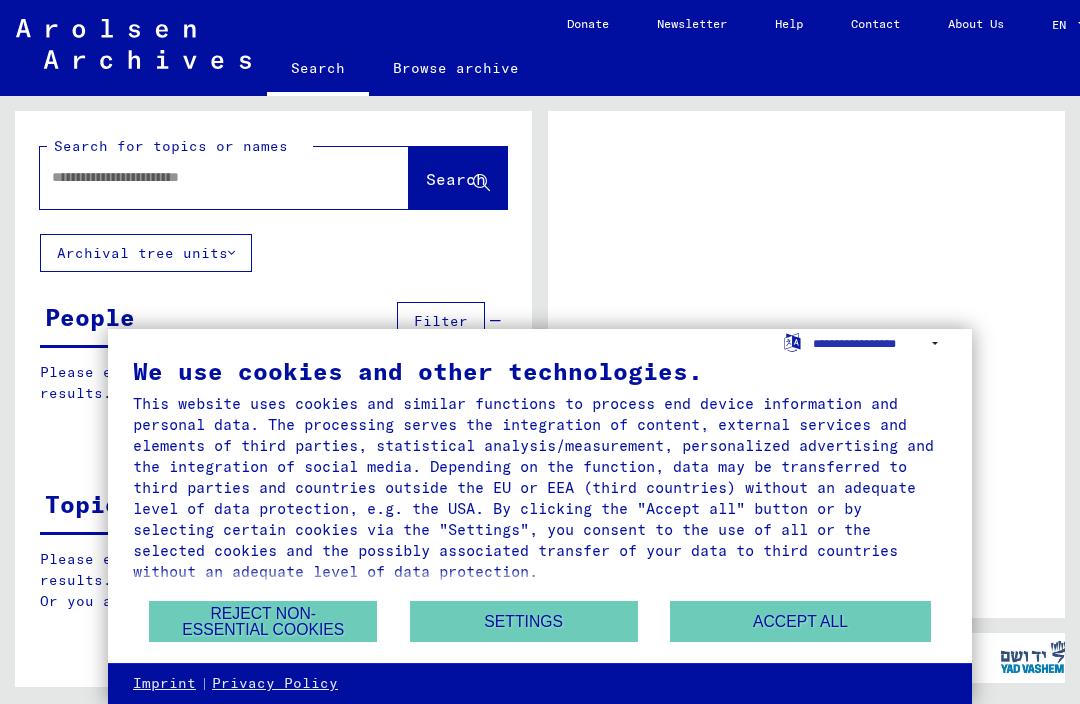 click on "Reject non-essential cookies" at bounding box center [263, 621] 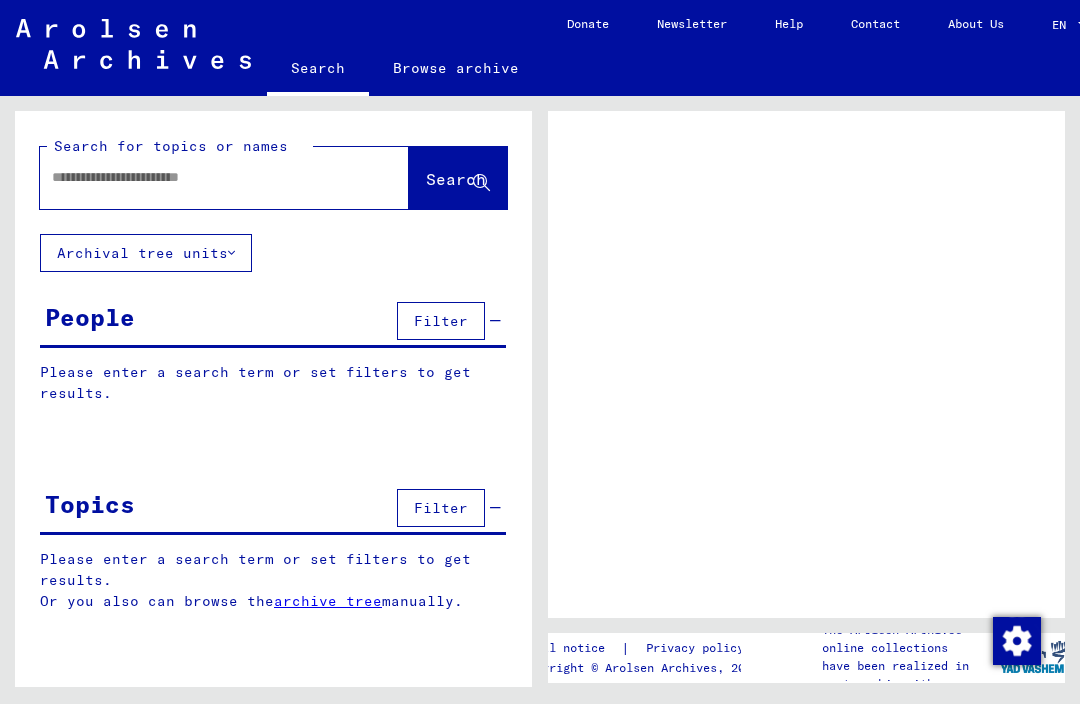 click at bounding box center [206, 177] 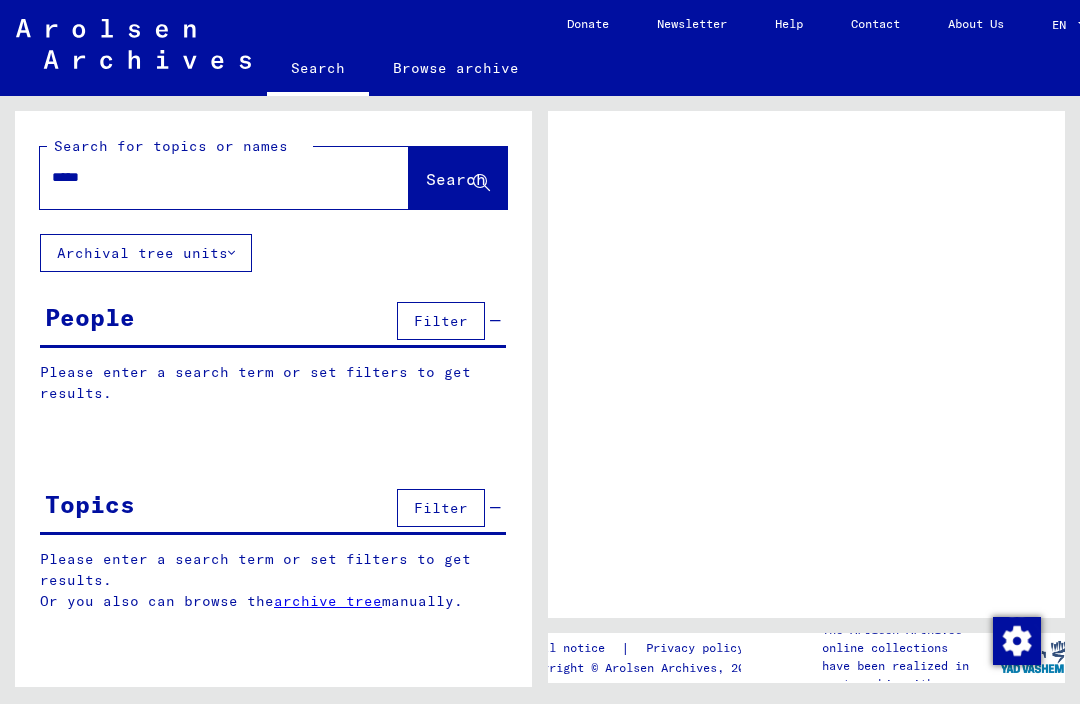 type on "*****" 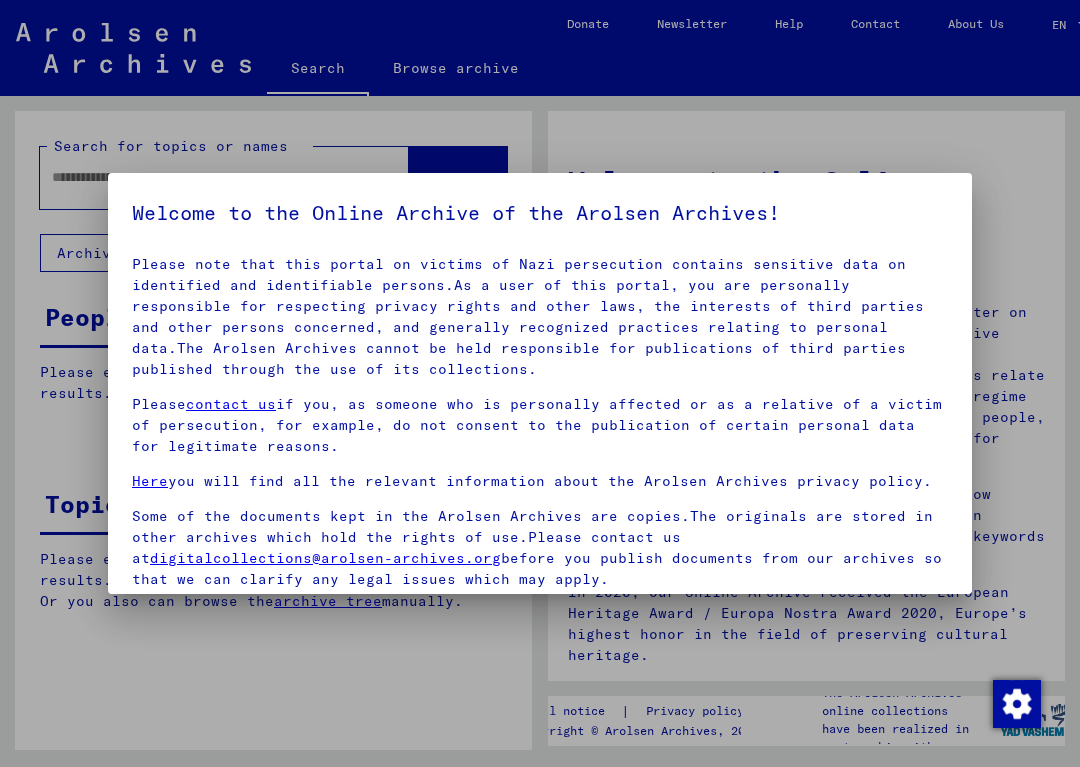 scroll, scrollTop: 99, scrollLeft: 0, axis: vertical 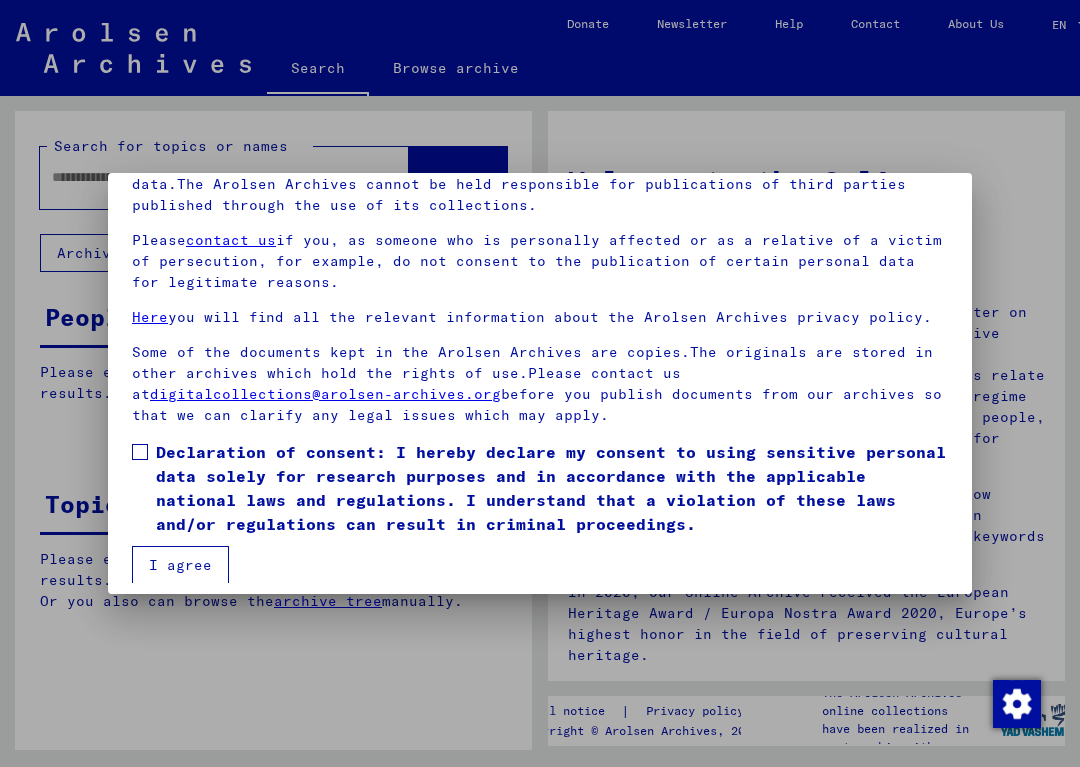 click on "Declaration of consent: I hereby declare my consent to using sensitive personal data solely for research purposes and in accordance with the applicable national laws and regulations. I understand that a violation of these laws and/or regulations can result in criminal proceedings." at bounding box center [540, 488] 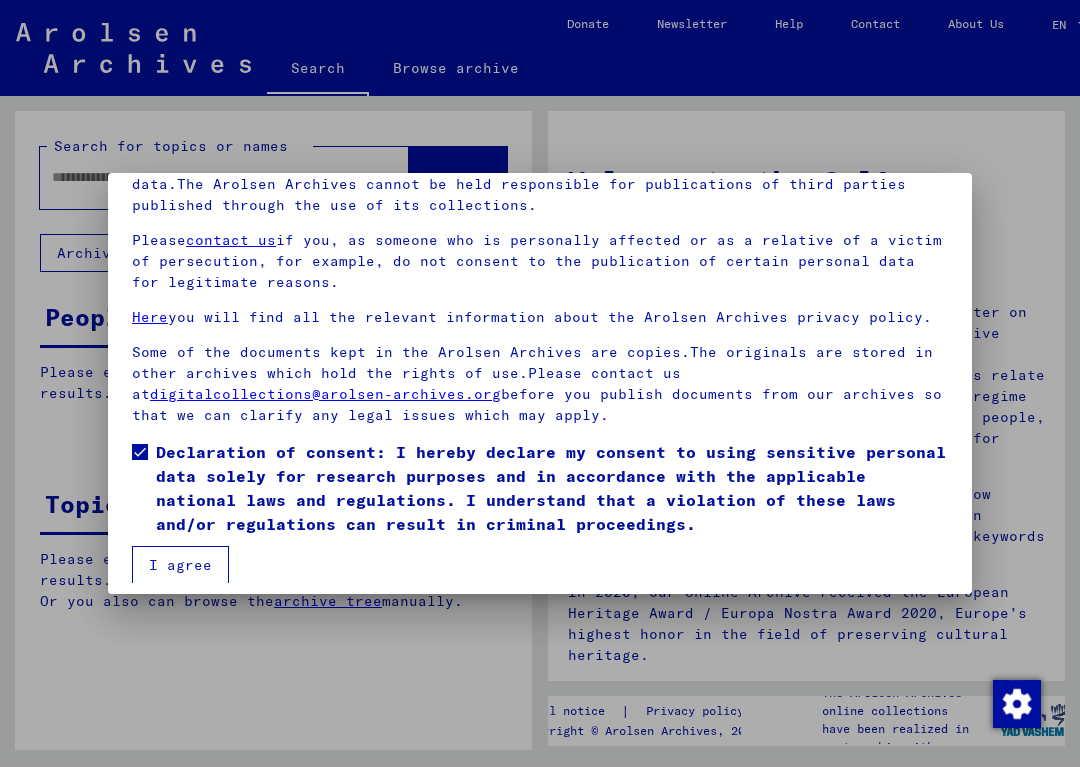 click on "I agree" at bounding box center (180, 565) 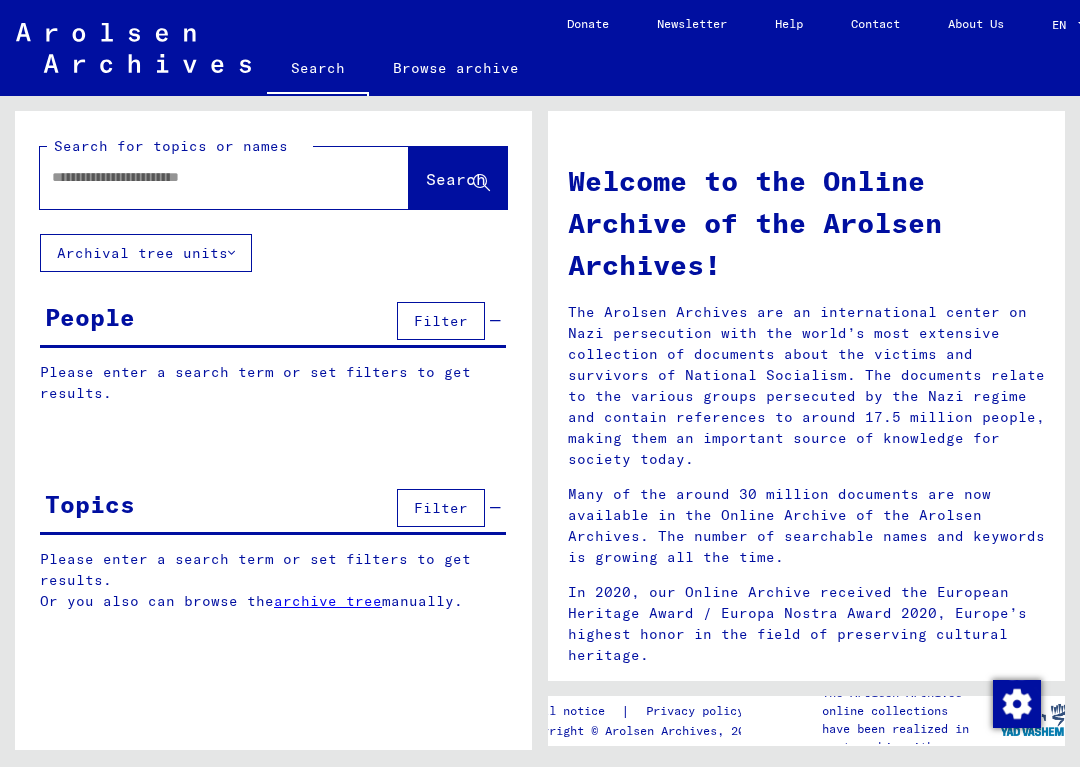 click at bounding box center [200, 177] 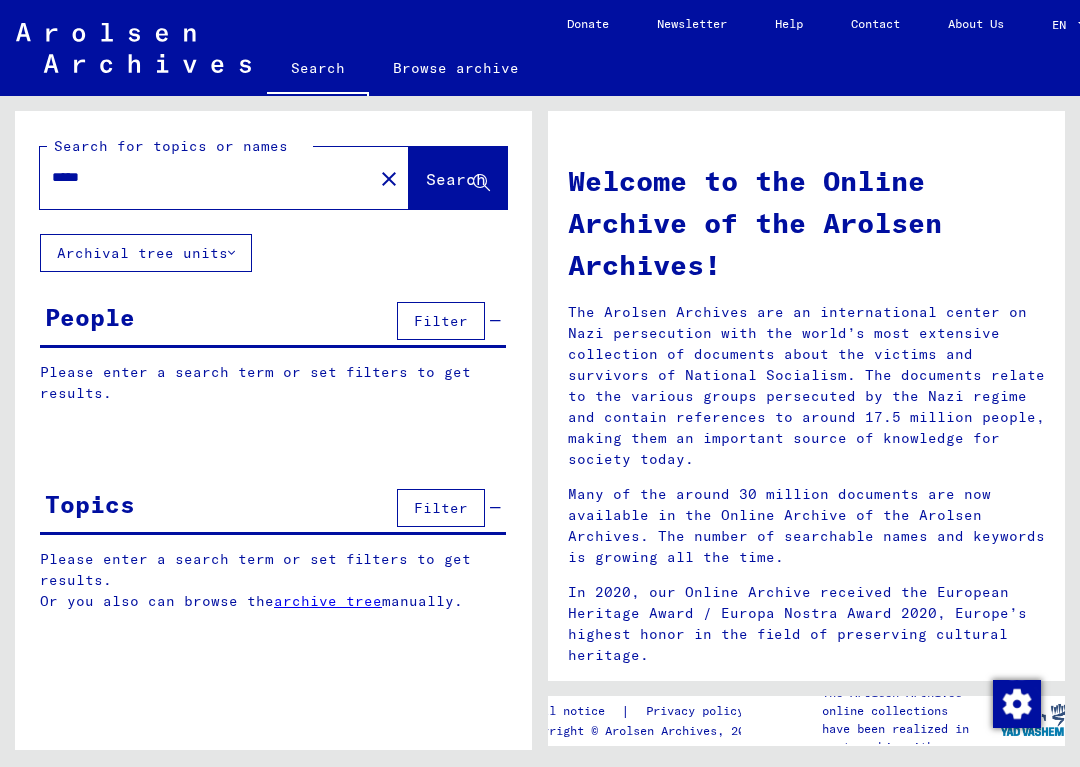 type on "*****" 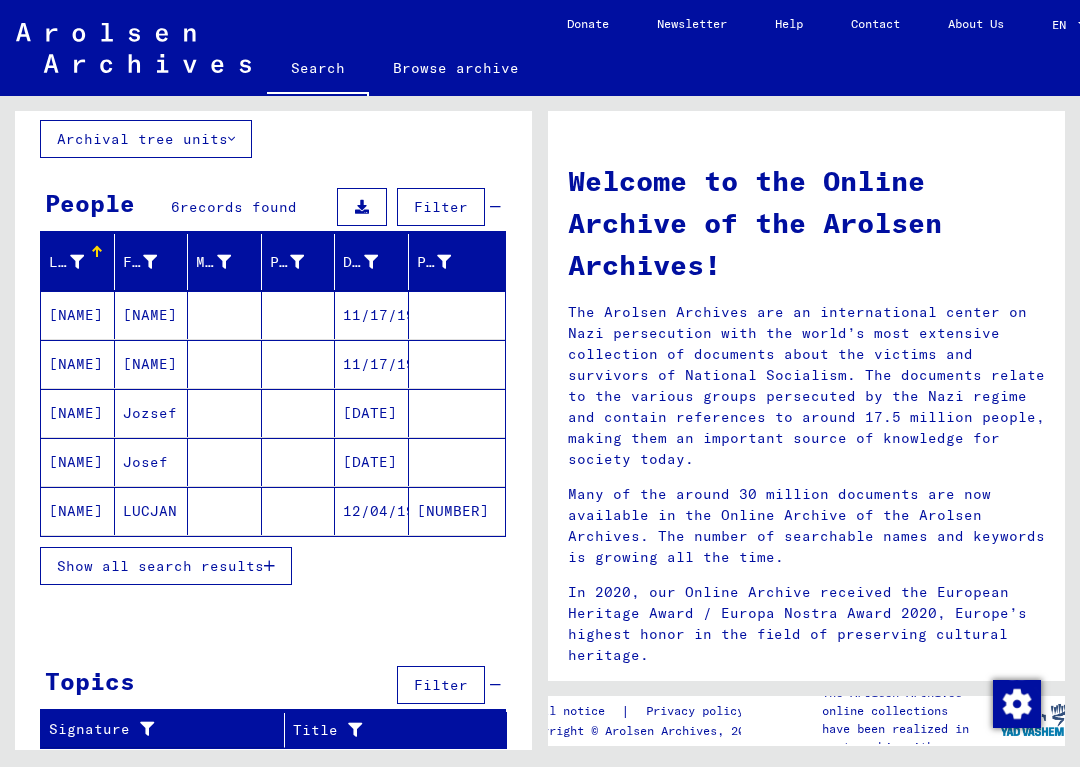scroll, scrollTop: 126, scrollLeft: 0, axis: vertical 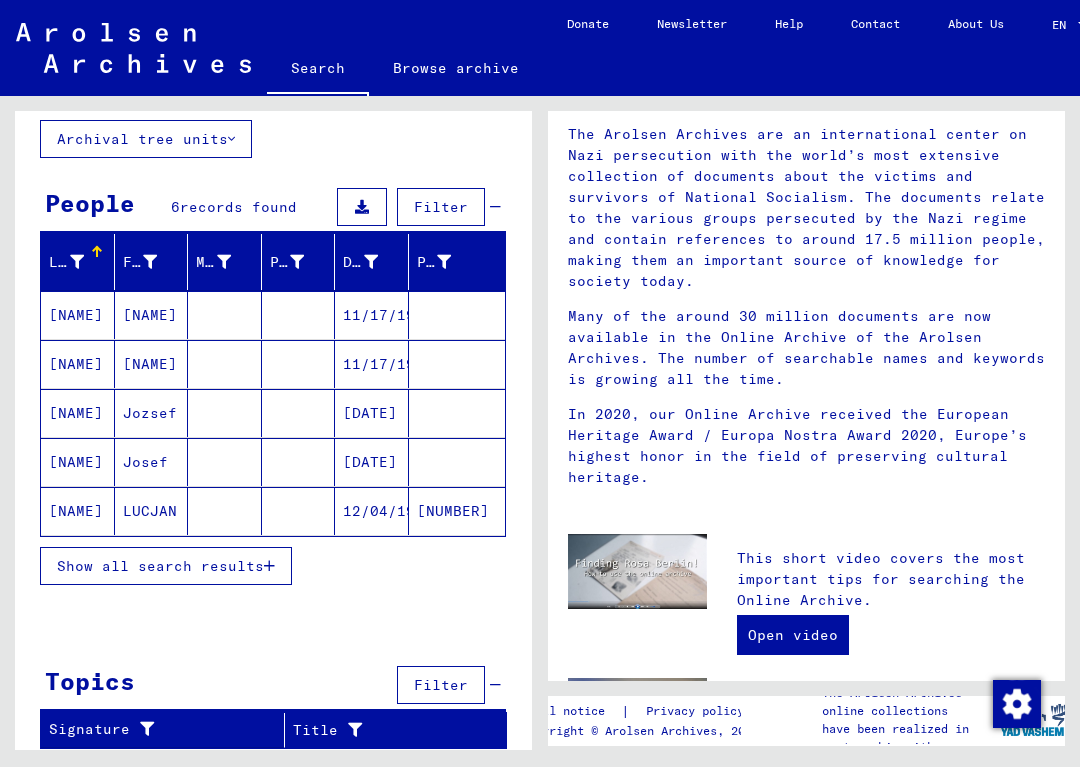 click on "[DATE]" at bounding box center (372, 462) 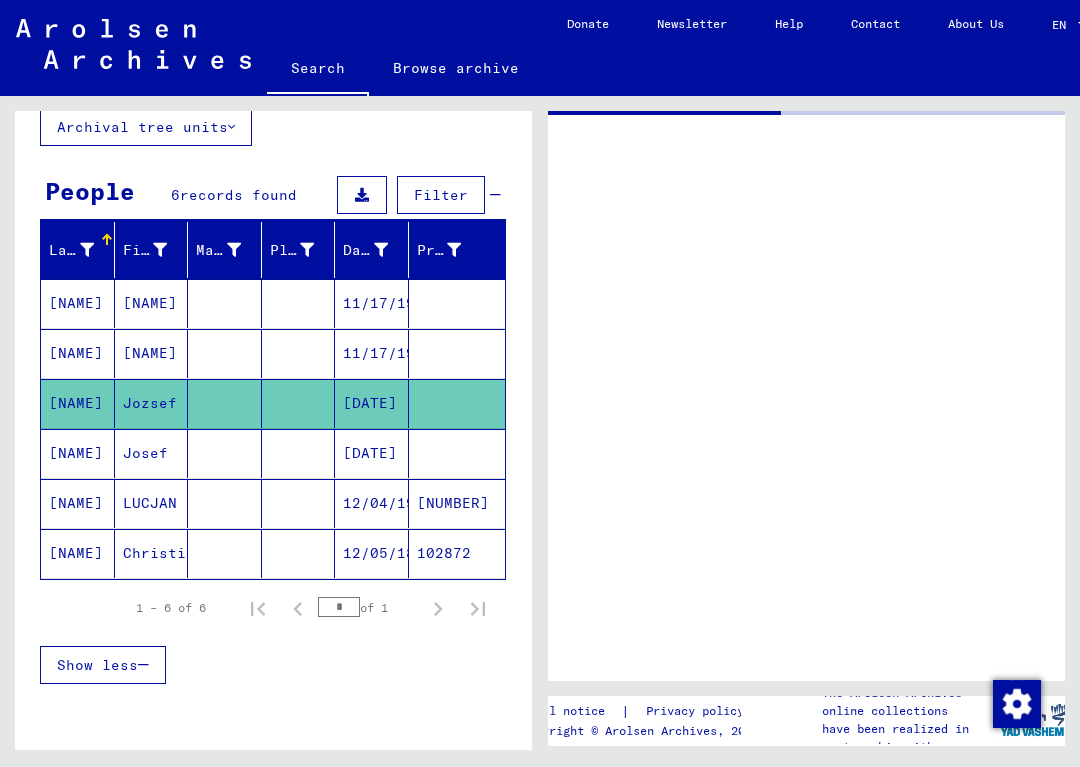 scroll, scrollTop: 0, scrollLeft: 0, axis: both 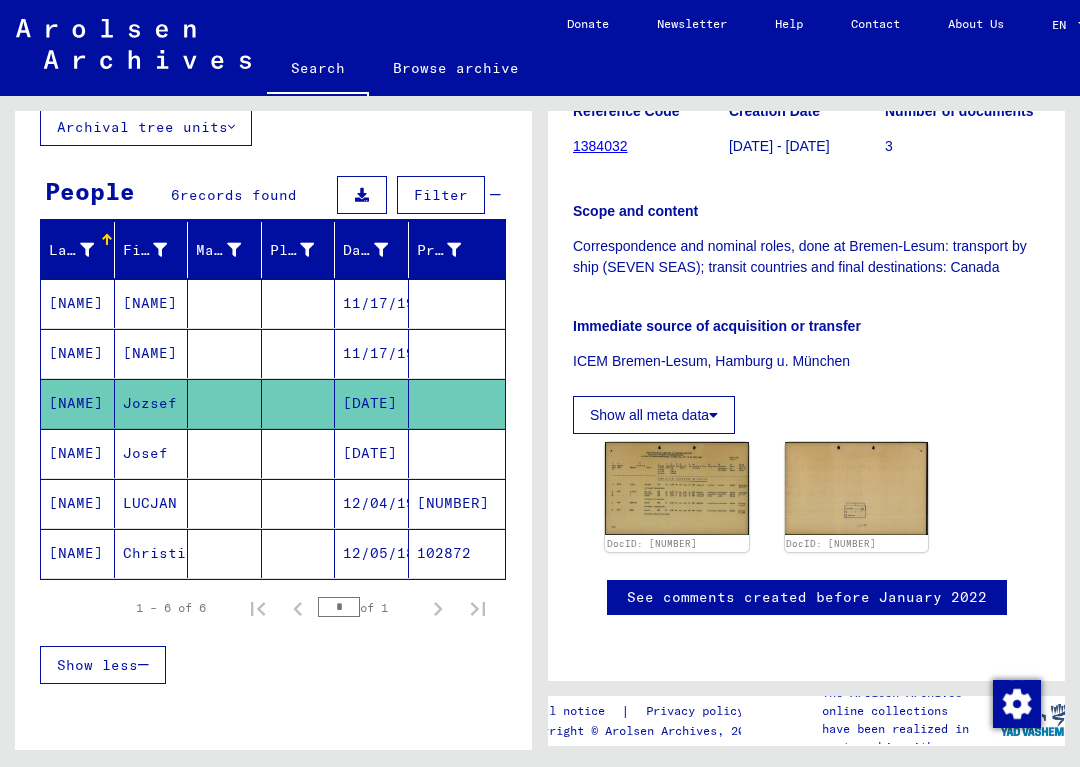 click on "Show all meta data" 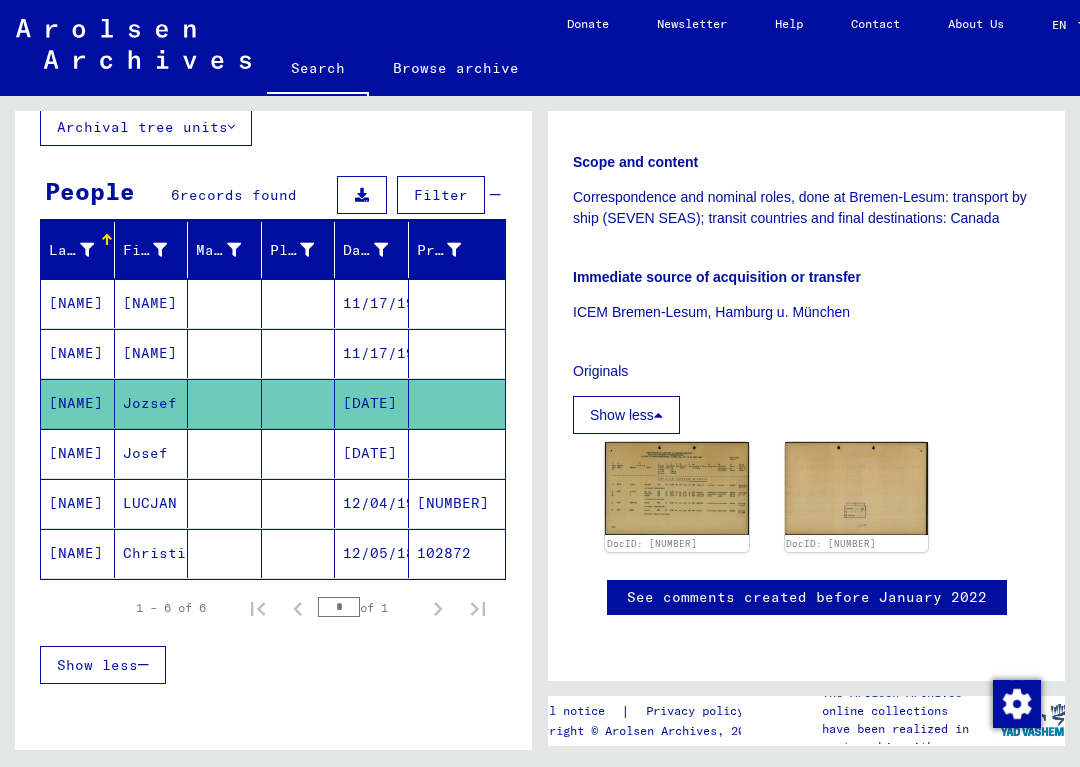 click 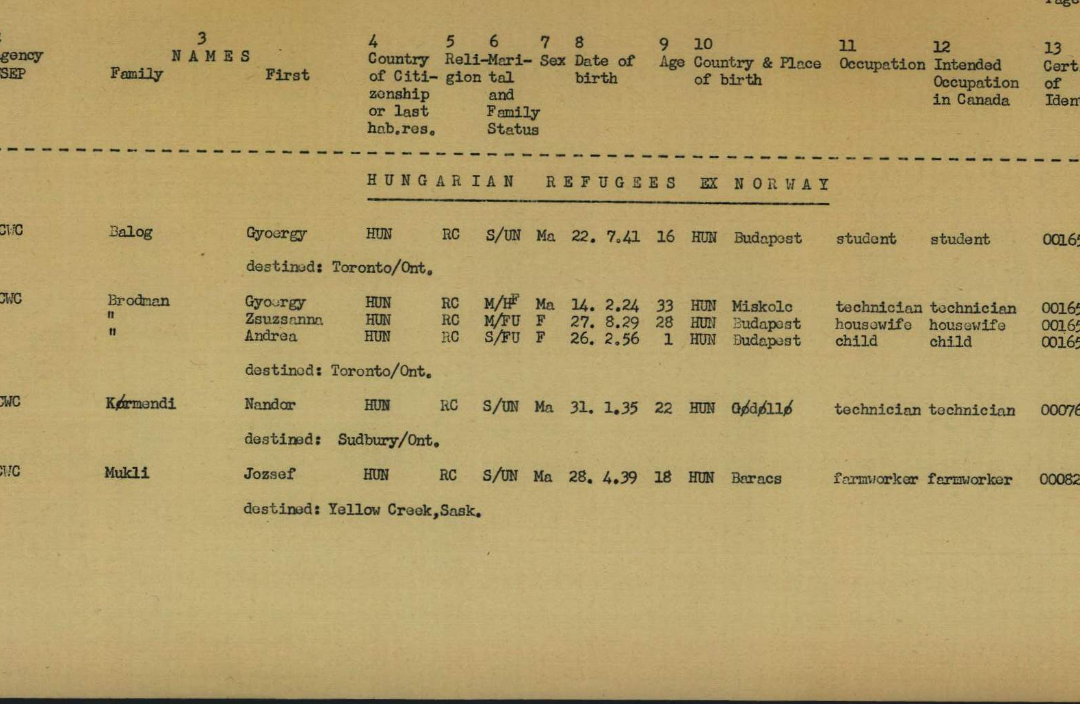 click at bounding box center (540, 323) 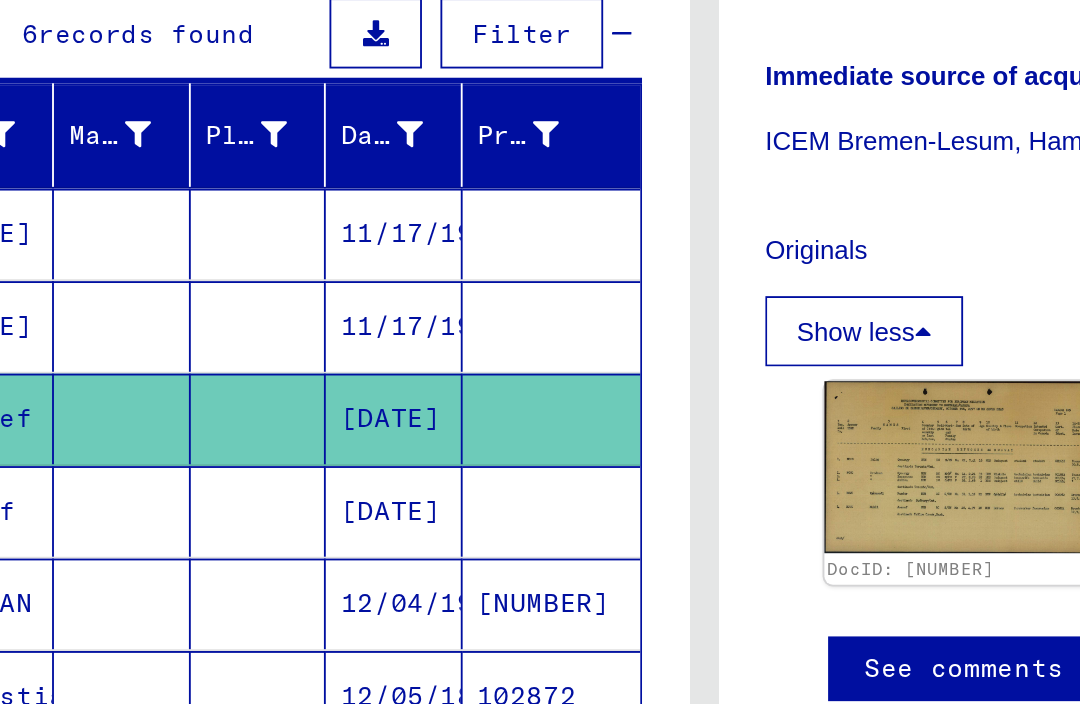 scroll, scrollTop: 0, scrollLeft: 0, axis: both 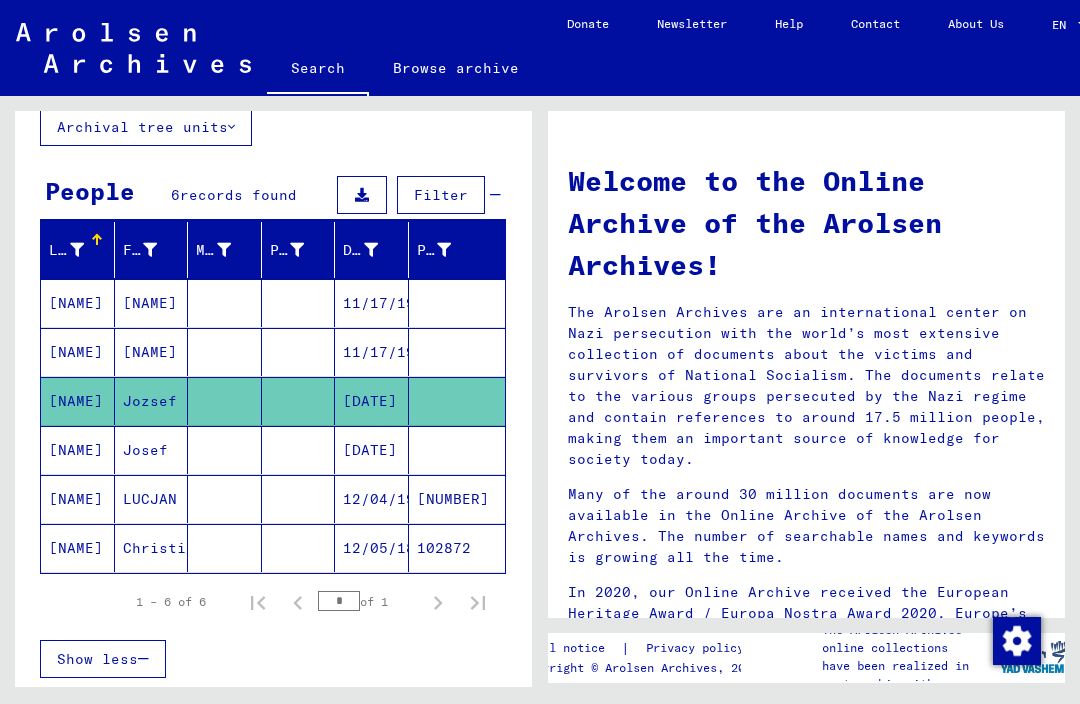 click at bounding box center [299, 499] 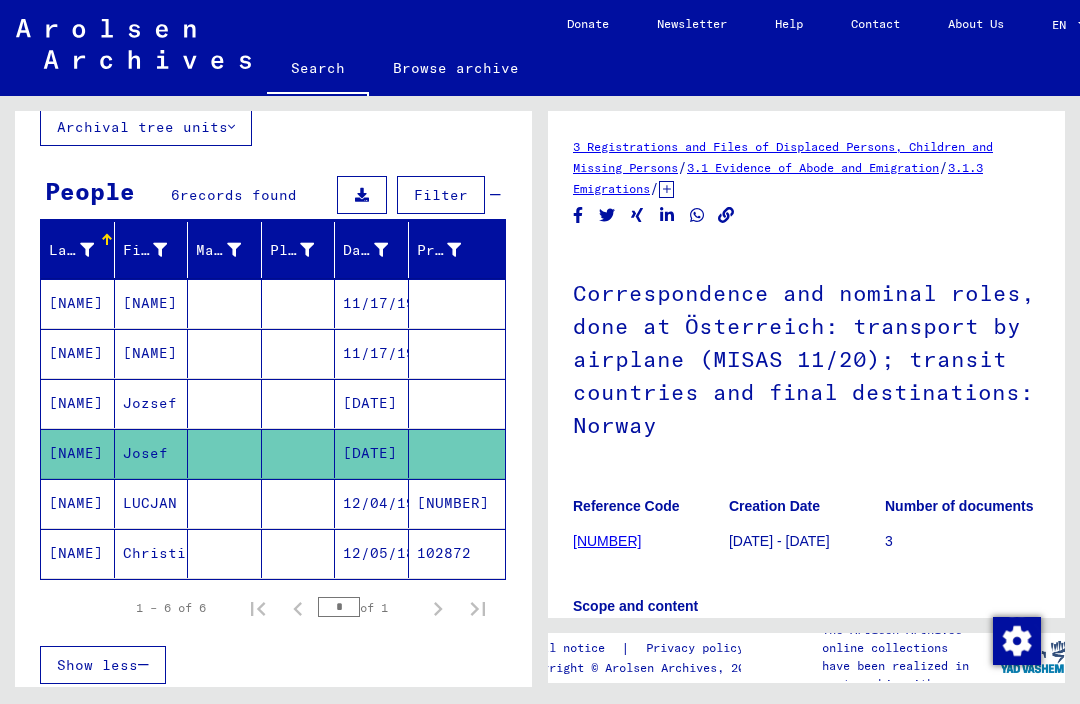 scroll, scrollTop: 0, scrollLeft: 0, axis: both 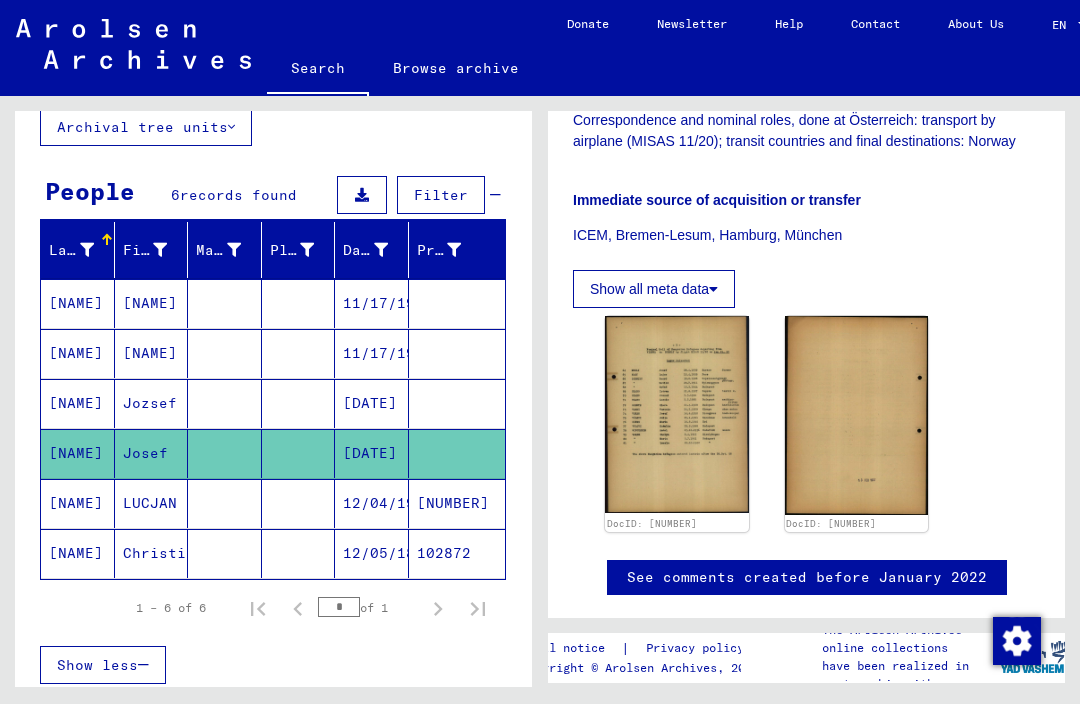 click 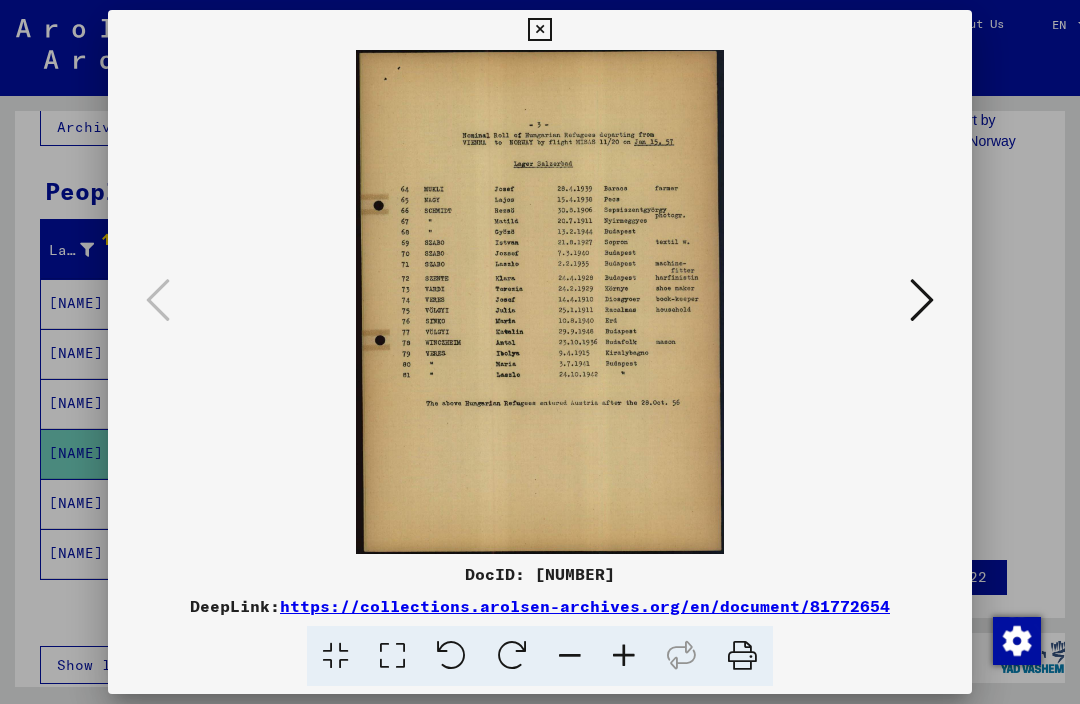 click at bounding box center [540, 302] 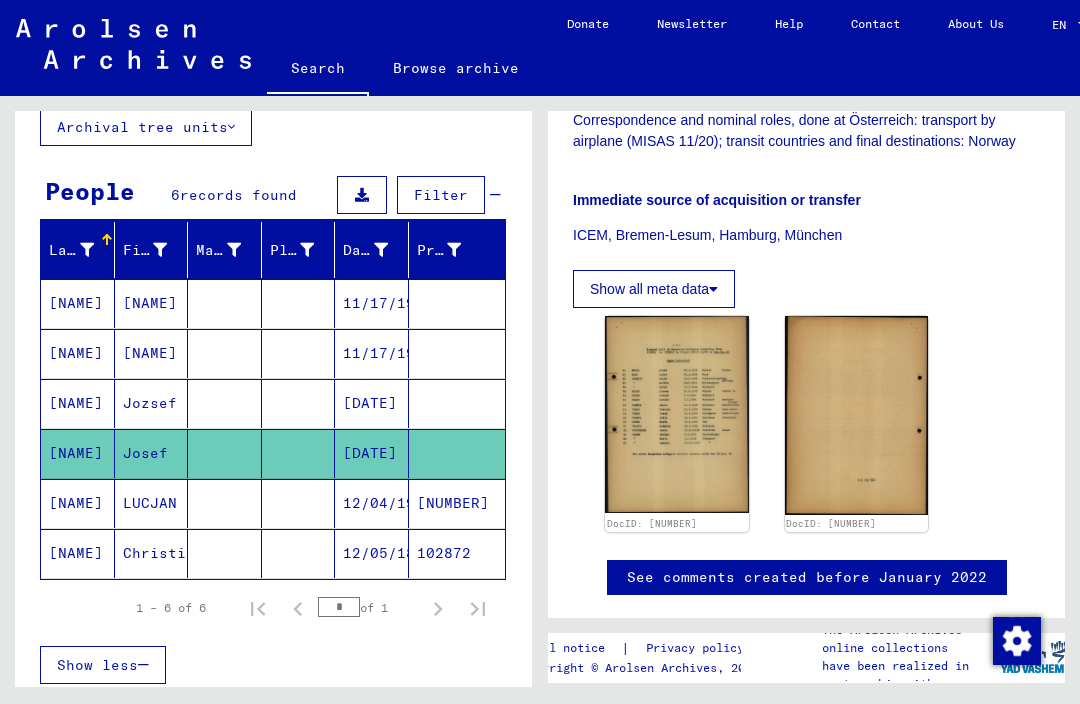 scroll, scrollTop: 0, scrollLeft: 0, axis: both 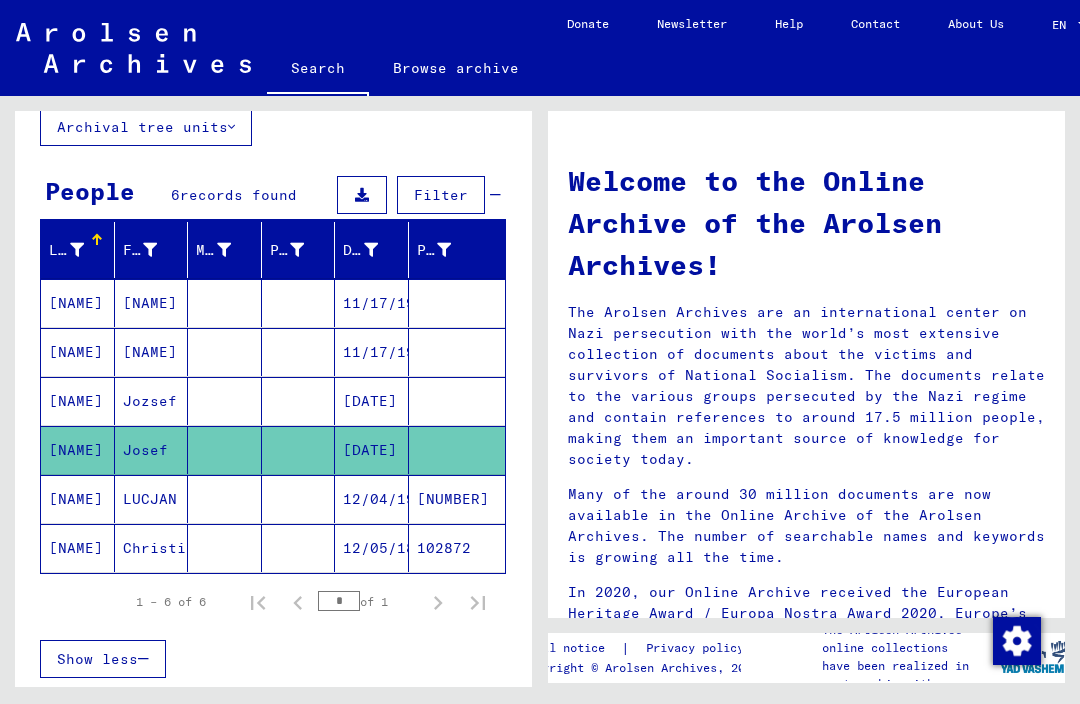 click on "Josef" 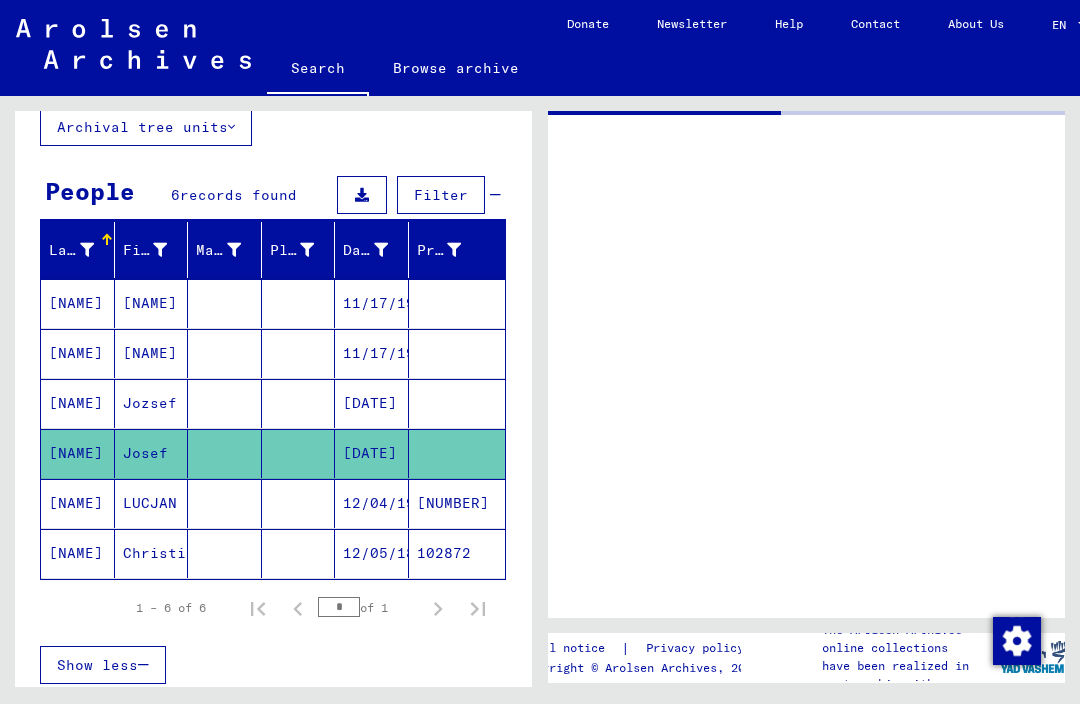 scroll, scrollTop: 0, scrollLeft: 0, axis: both 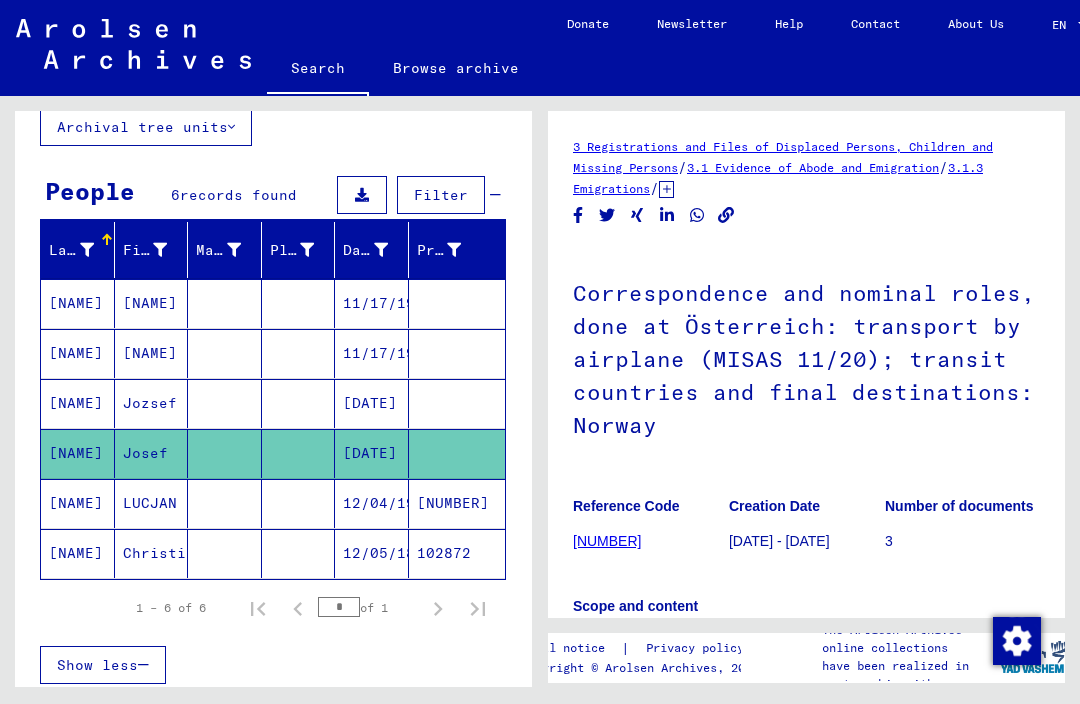 click on "Reference Code 1296043" 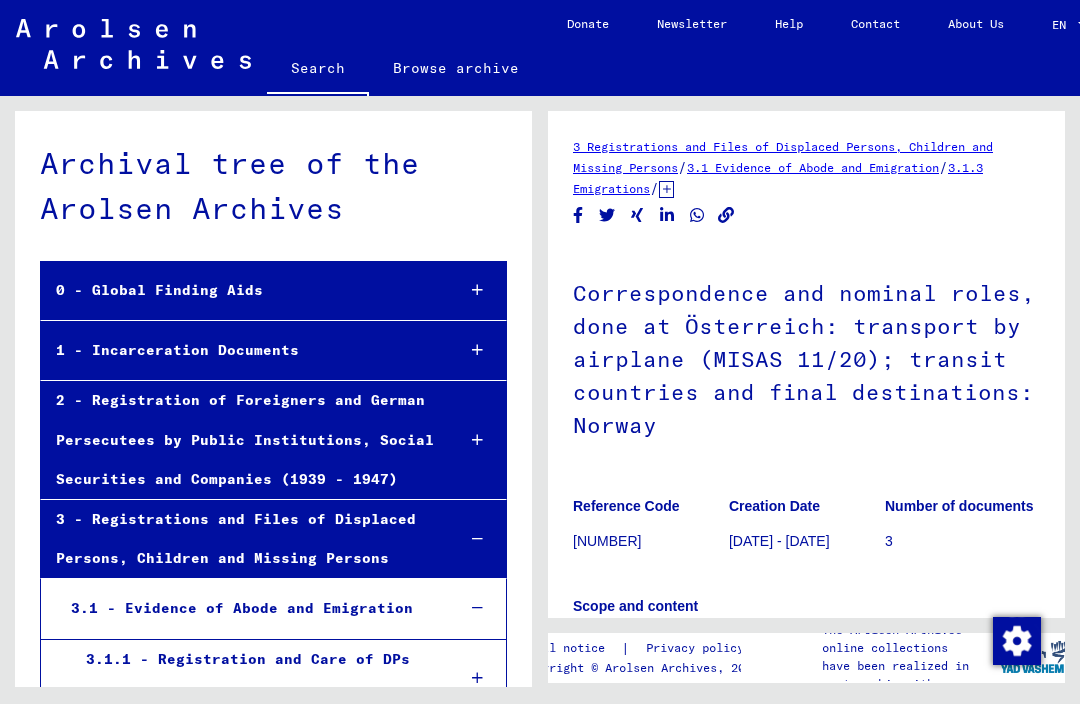 scroll, scrollTop: 10590, scrollLeft: 0, axis: vertical 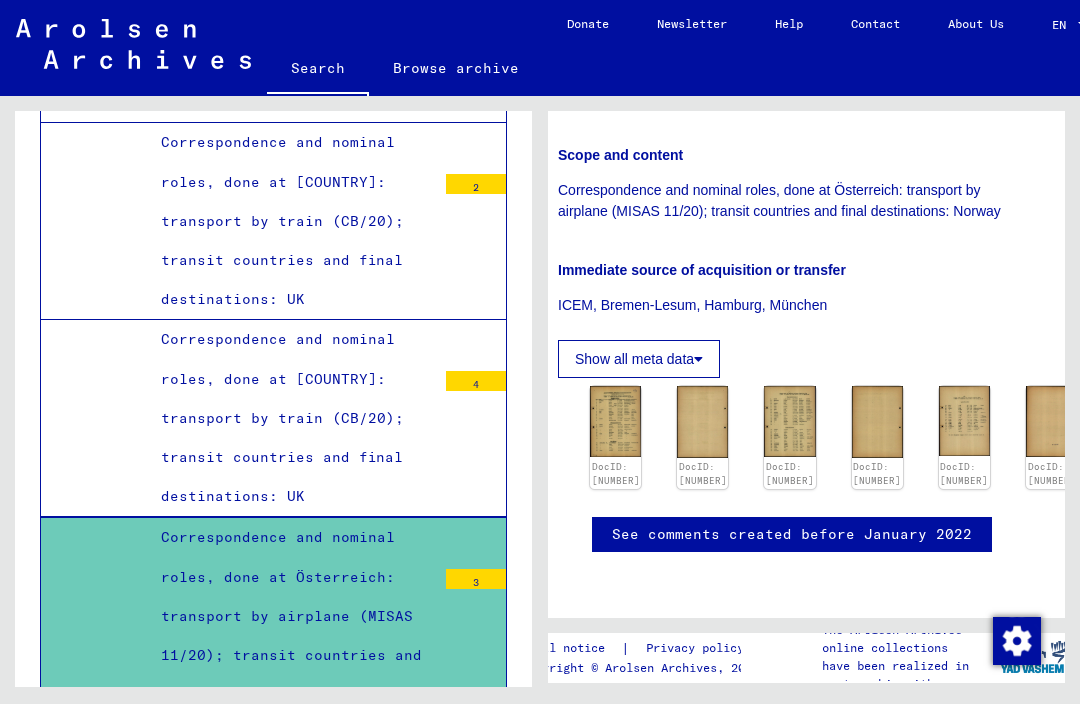 click 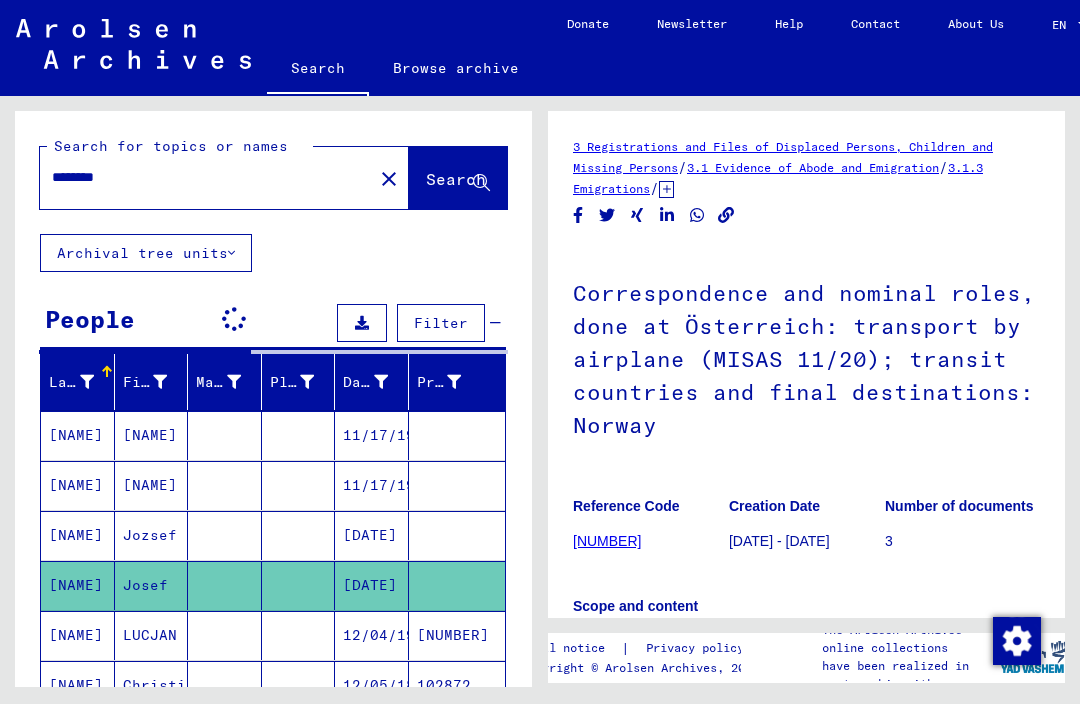 scroll, scrollTop: 0, scrollLeft: 0, axis: both 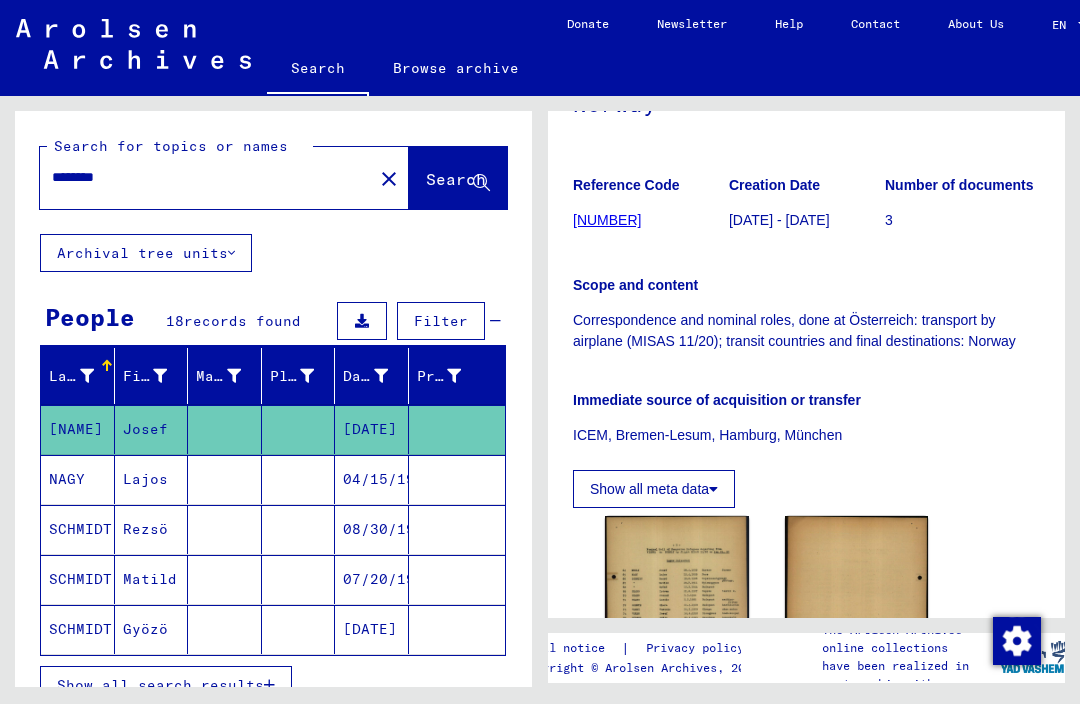 click on "[NUMBER]" 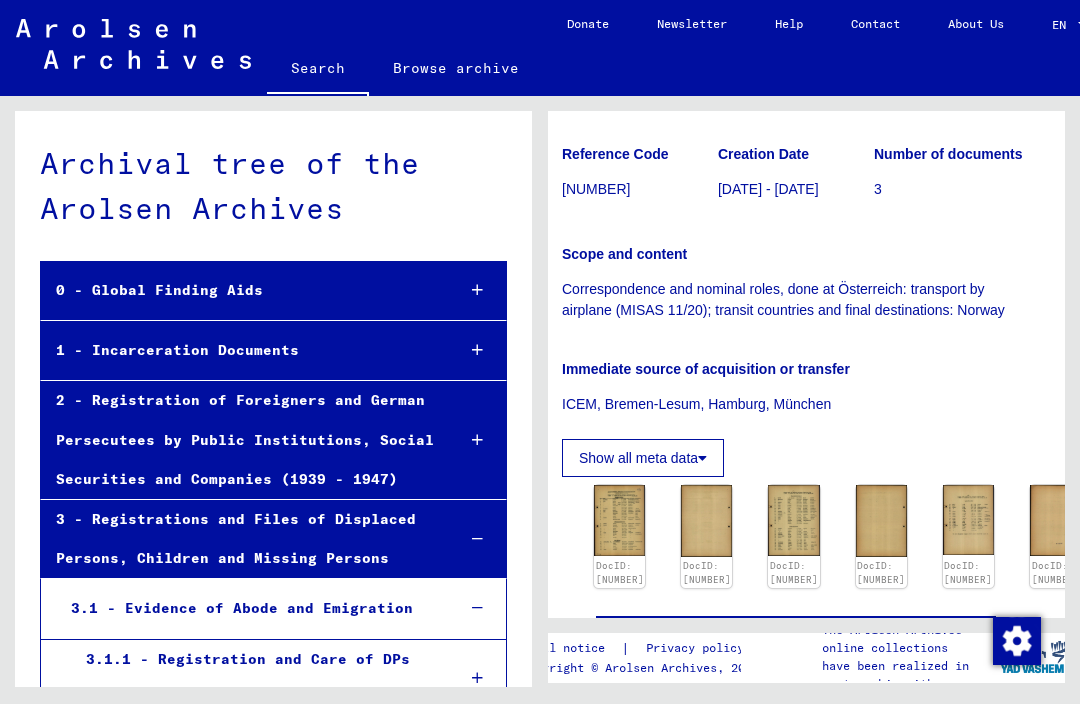scroll, scrollTop: 455, scrollLeft: 0, axis: vertical 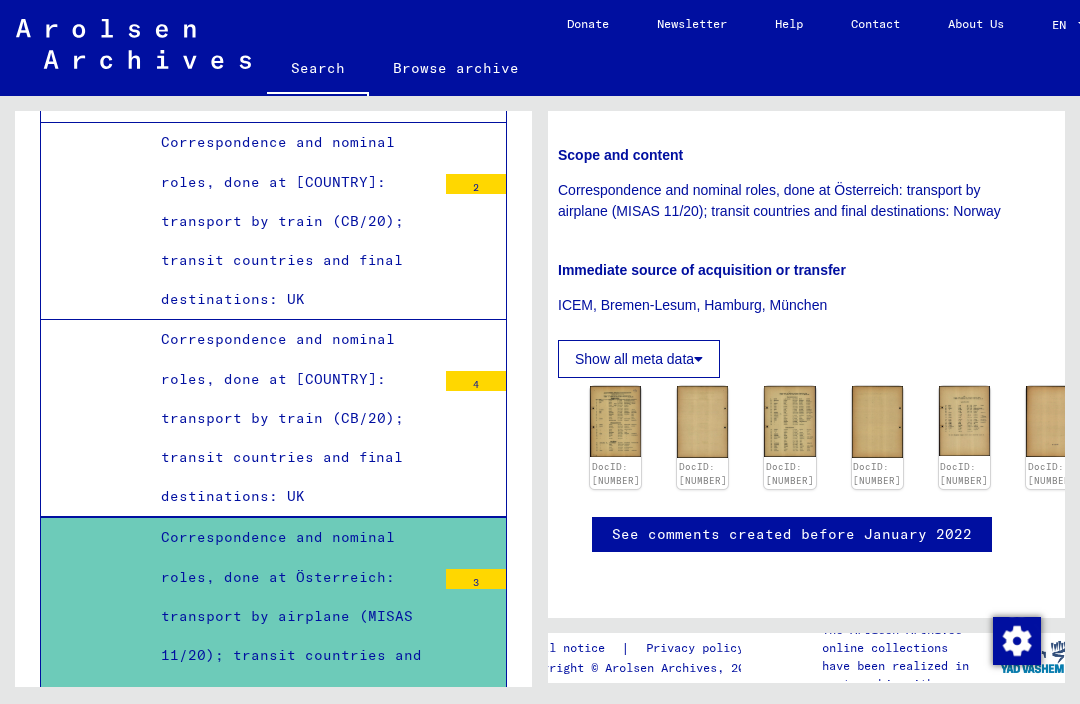 click 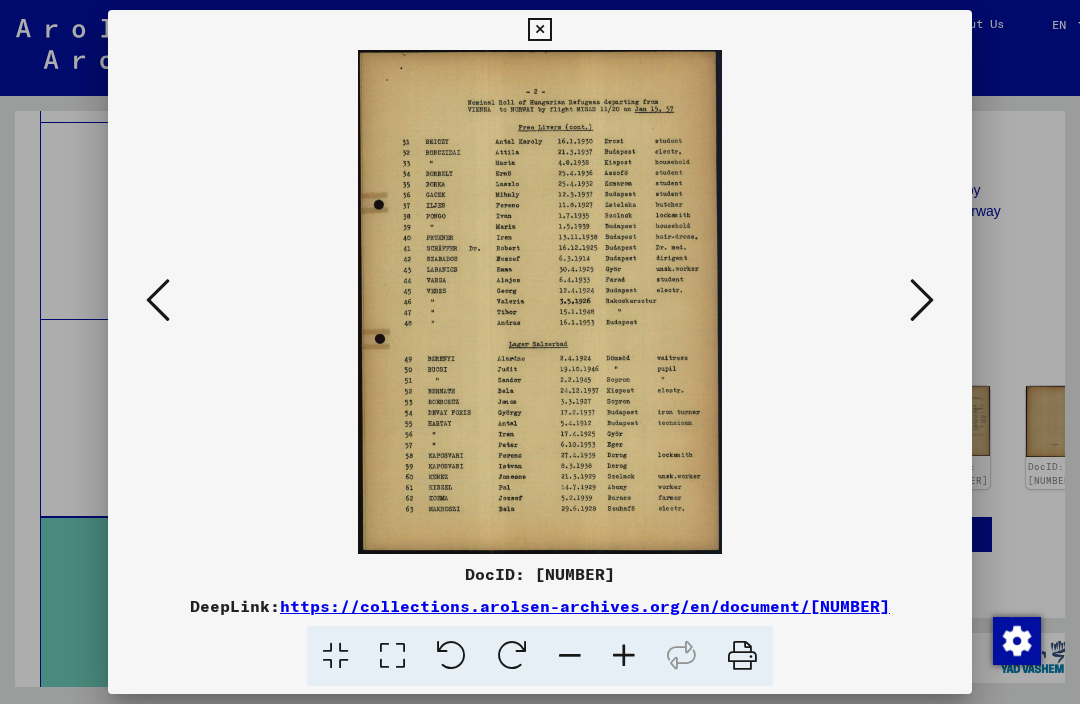 click at bounding box center (922, 300) 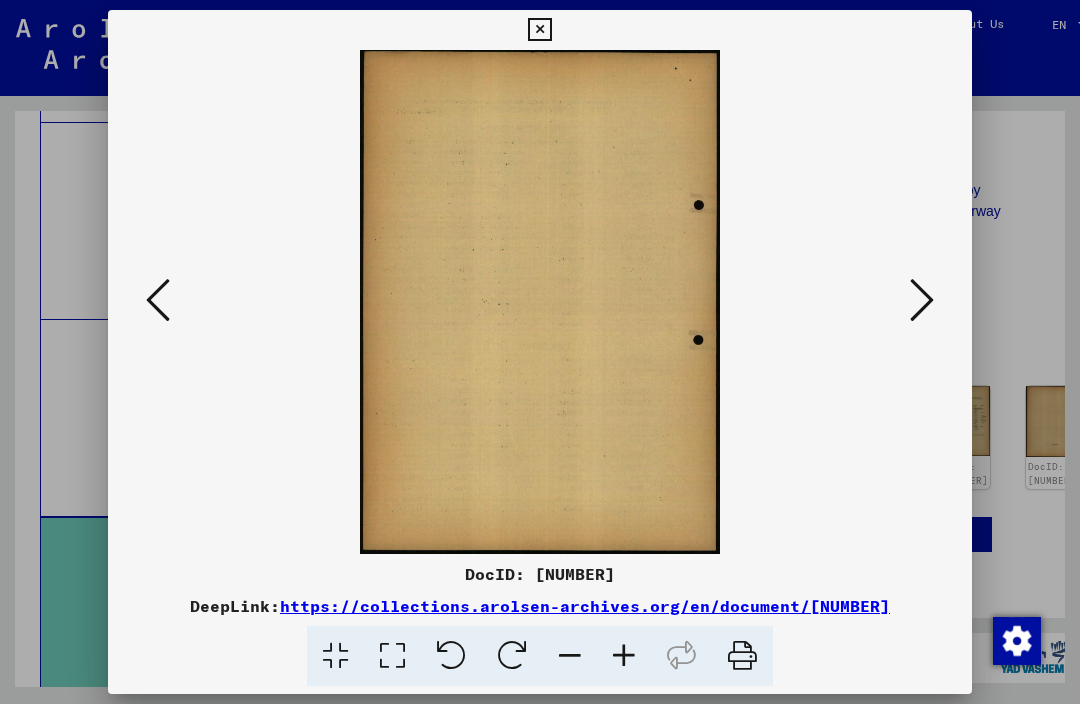 click at bounding box center [922, 300] 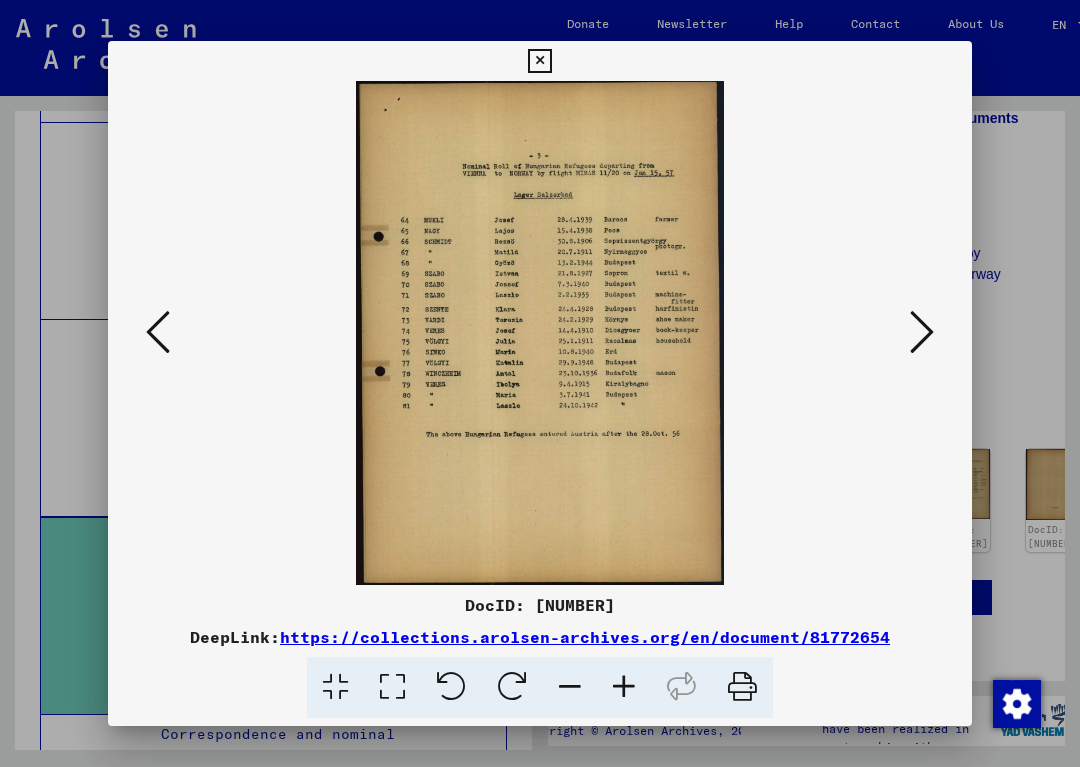 click at bounding box center [540, 333] 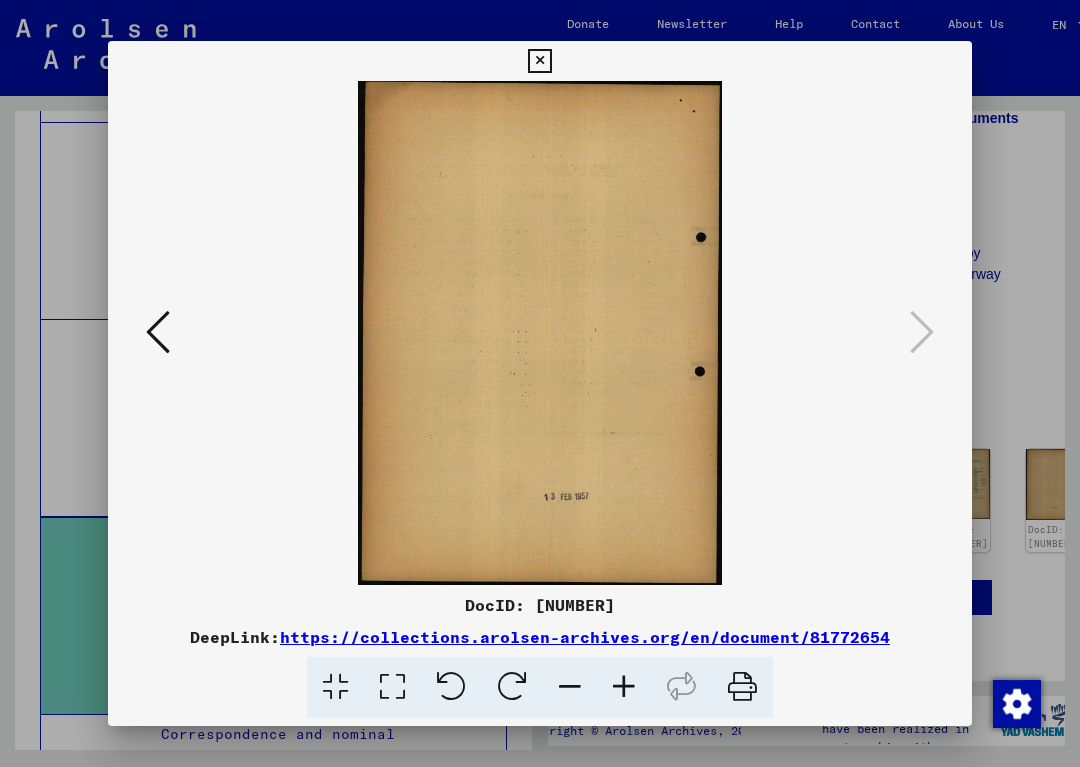 click at bounding box center [540, 383] 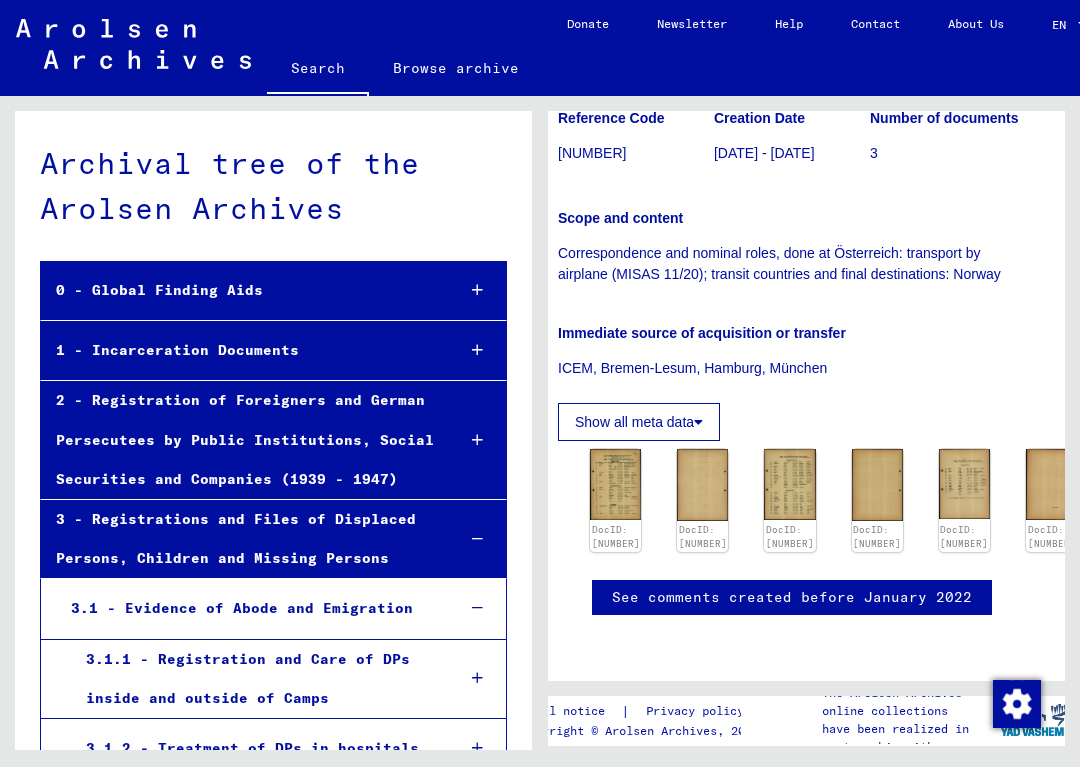 scroll, scrollTop: 0, scrollLeft: 0, axis: both 